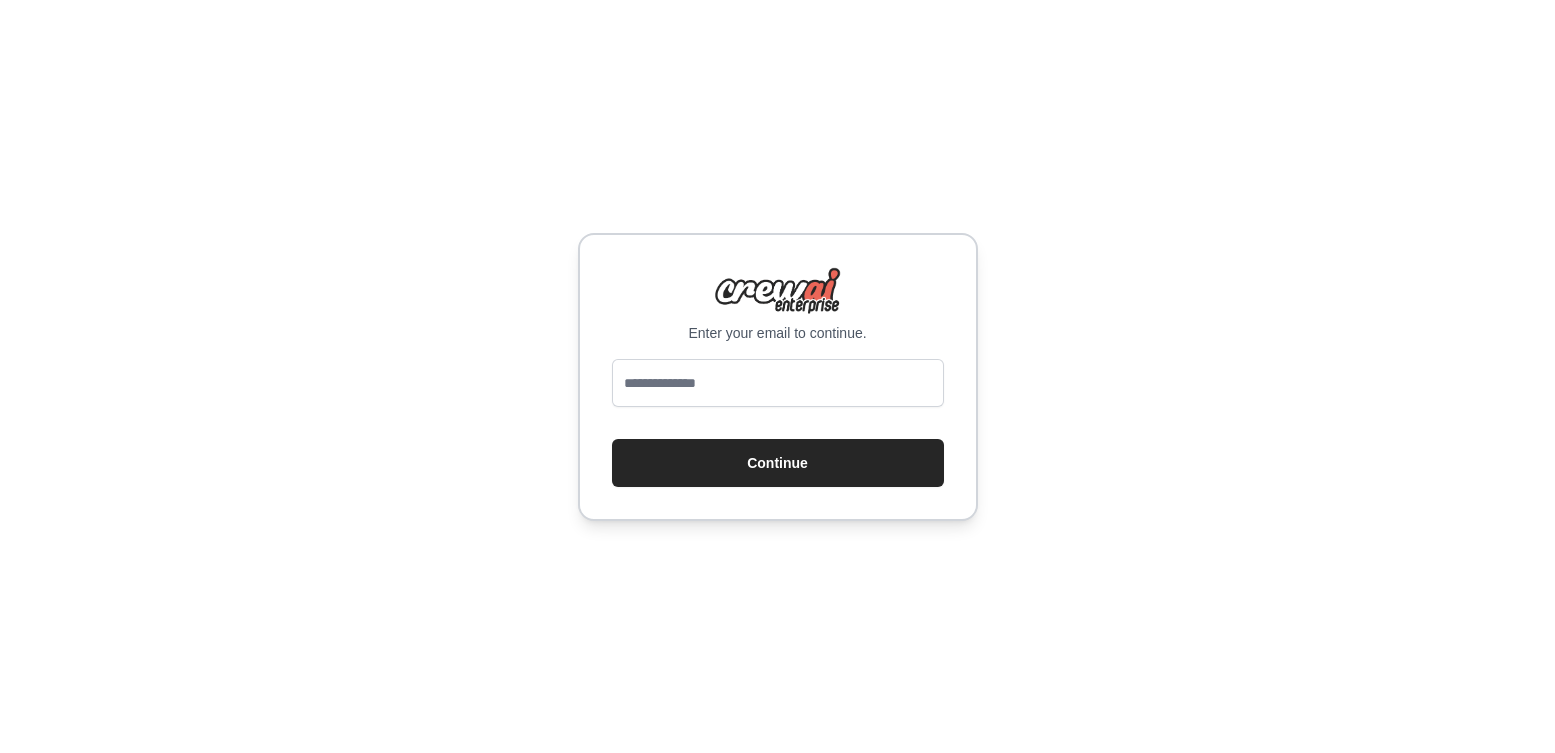 scroll, scrollTop: 0, scrollLeft: 0, axis: both 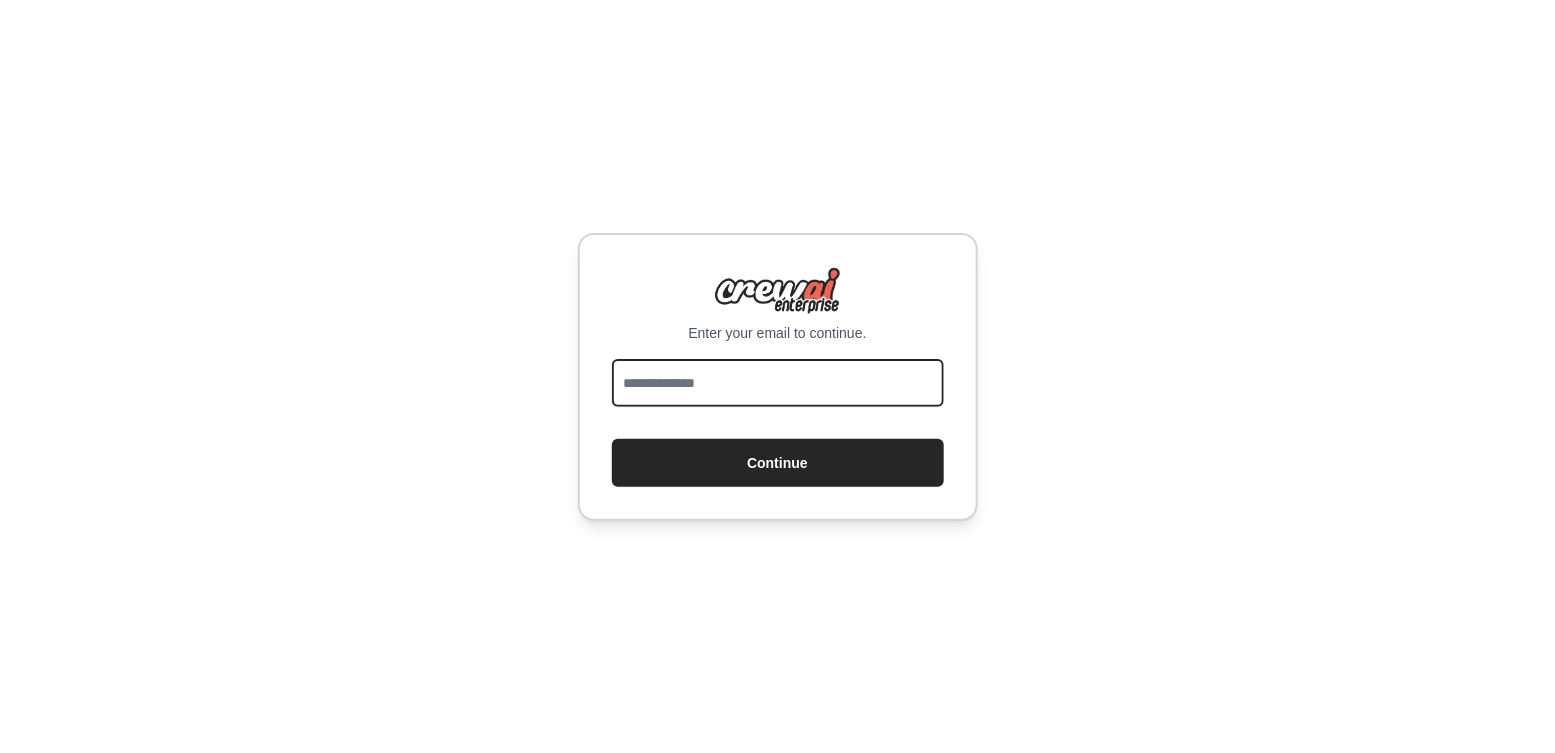 click at bounding box center [778, 383] 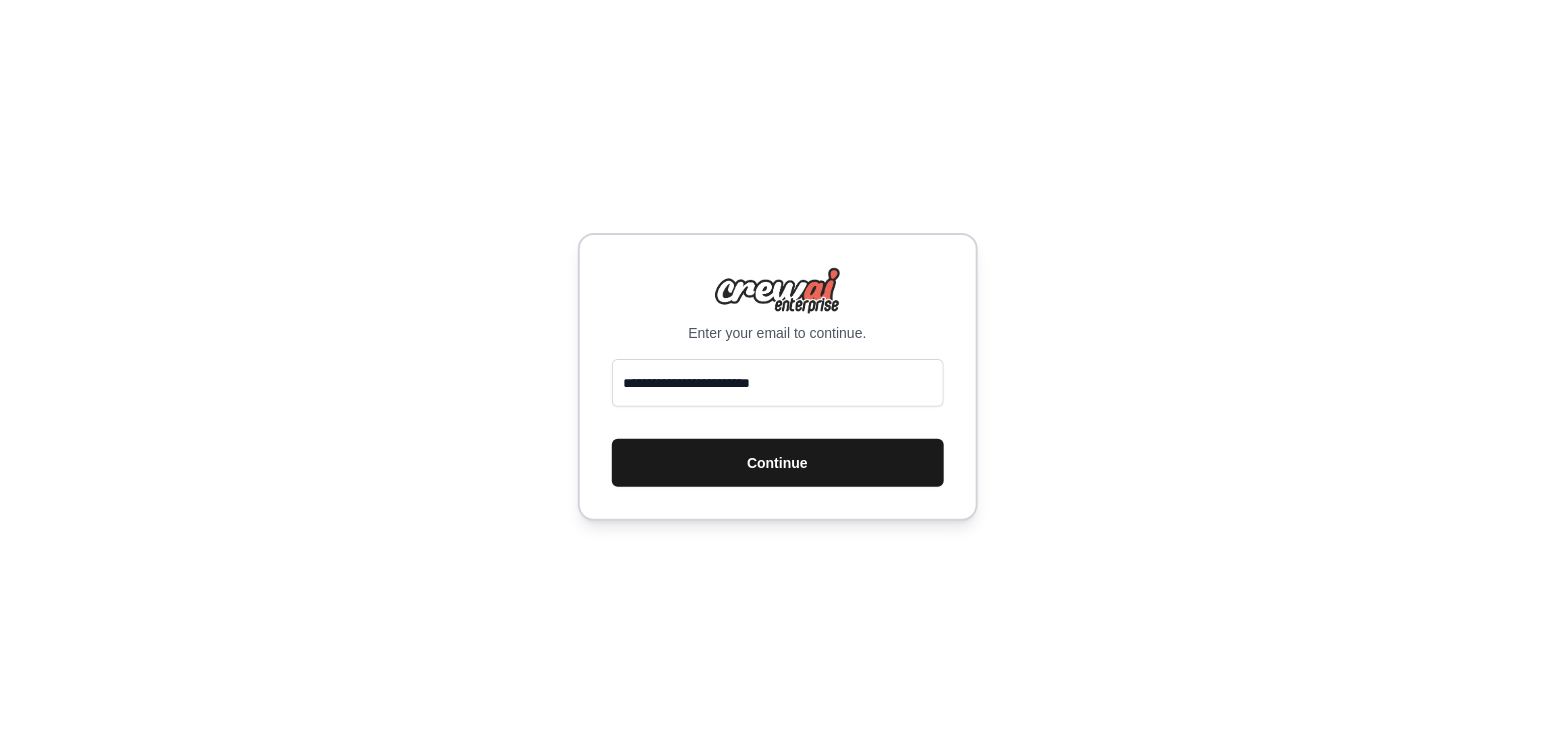 click on "Continue" at bounding box center [778, 463] 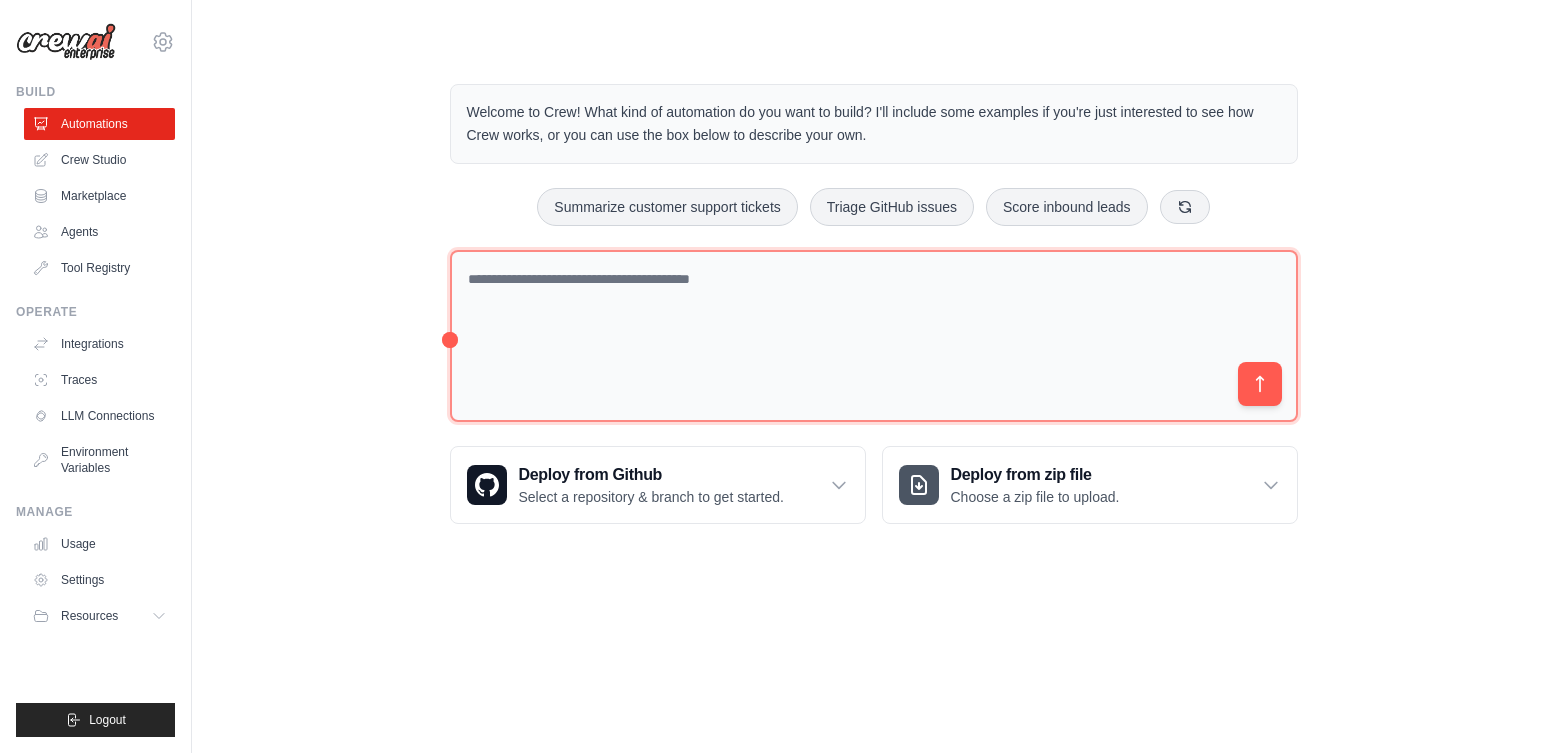 scroll, scrollTop: 0, scrollLeft: 0, axis: both 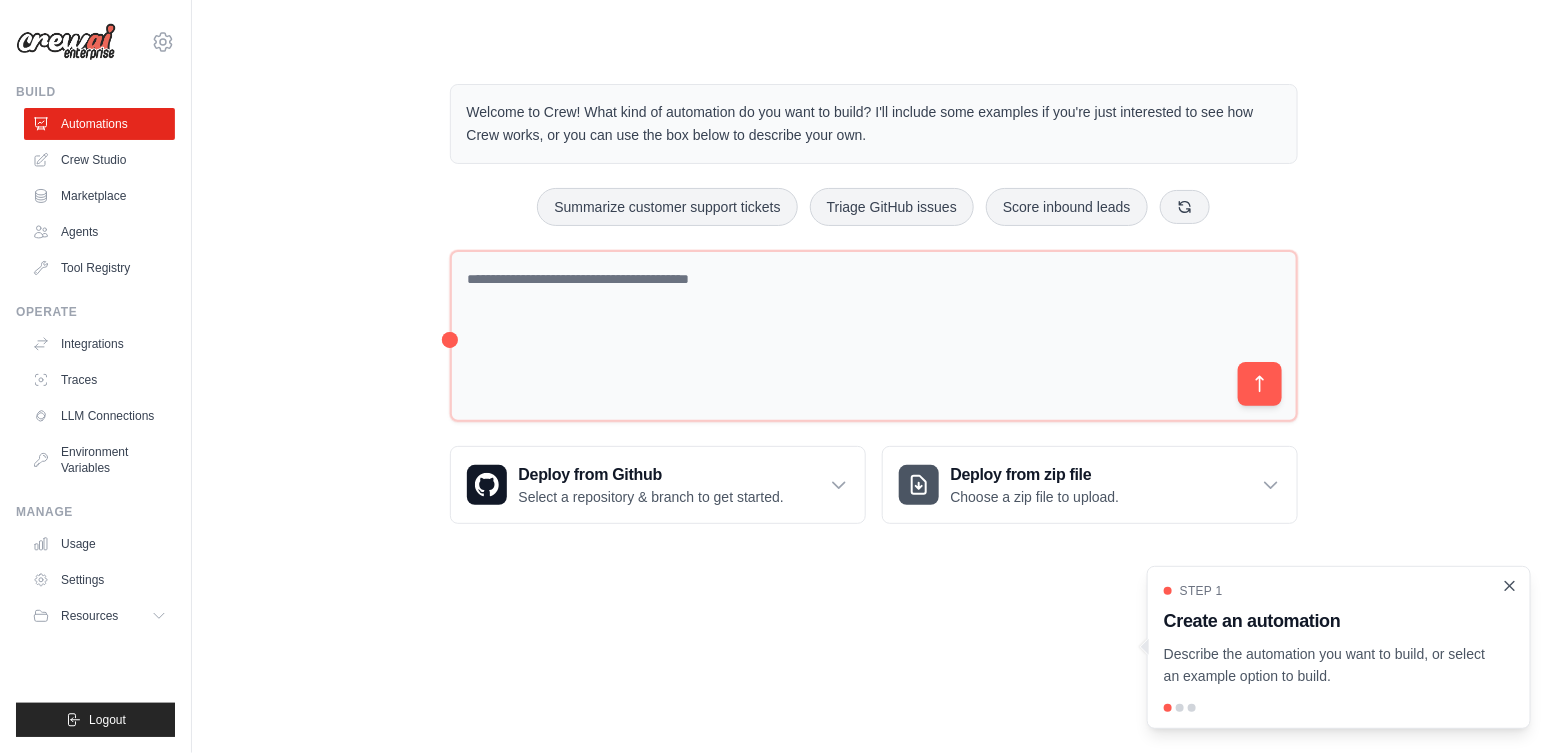 click 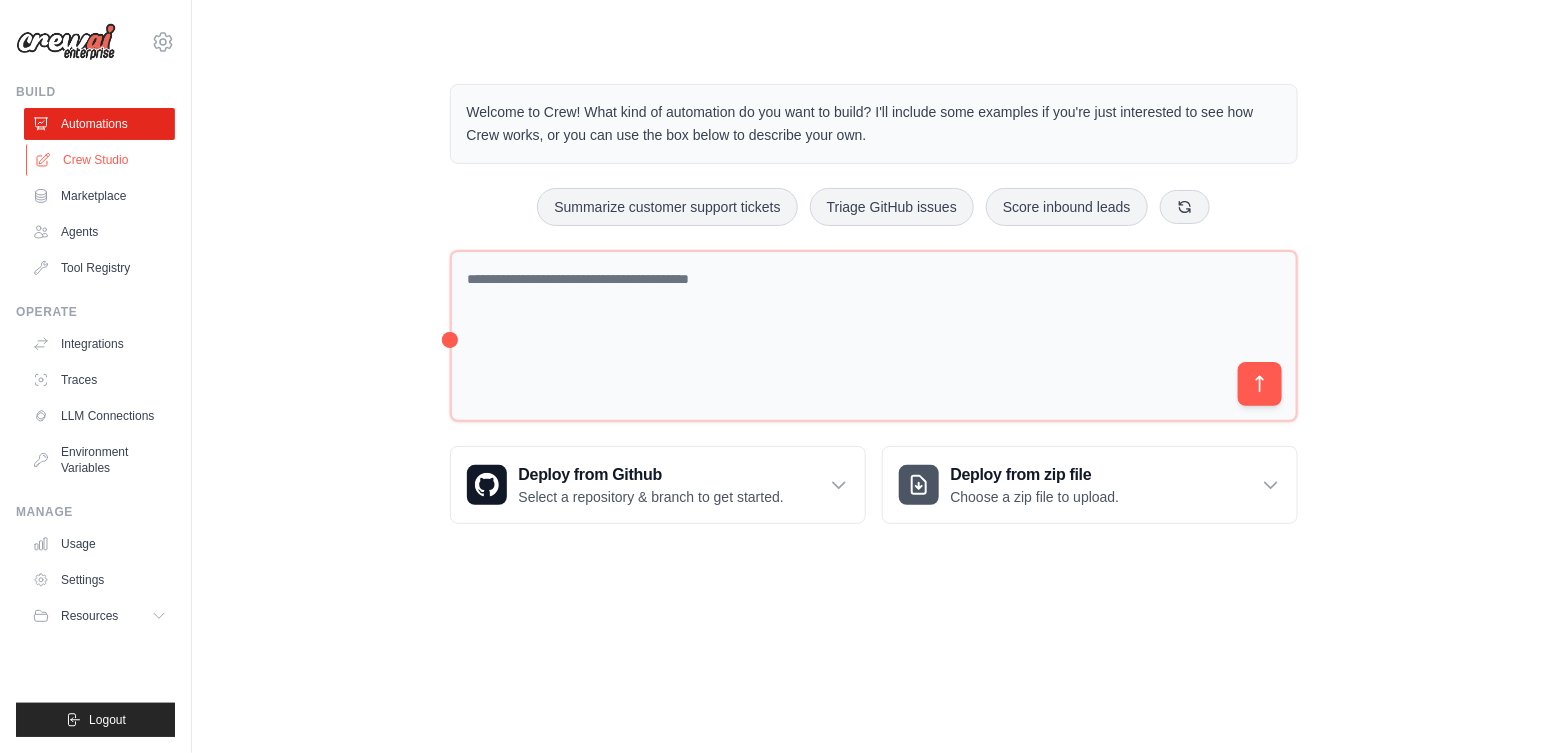 click on "Crew Studio" at bounding box center (101, 160) 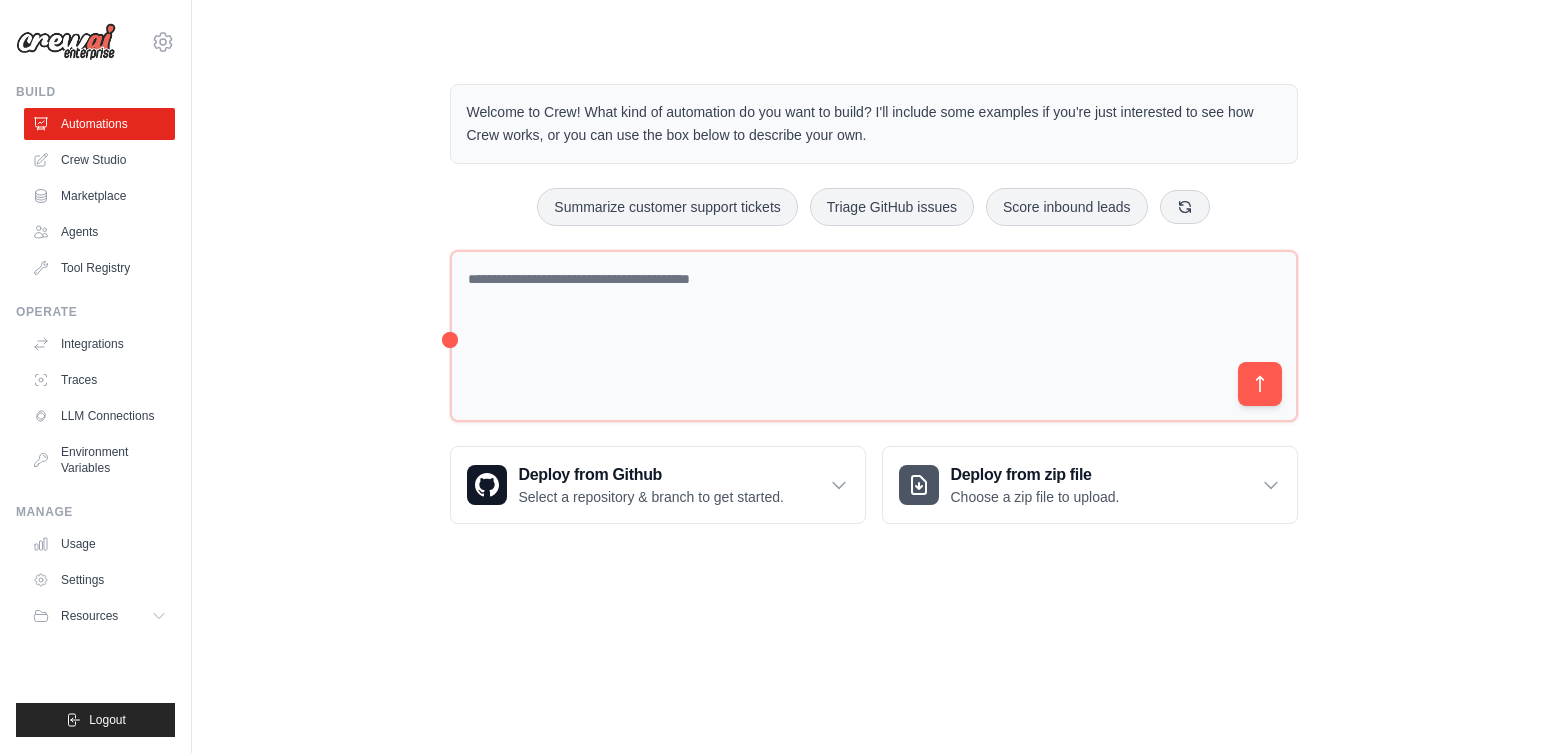 scroll, scrollTop: 0, scrollLeft: 0, axis: both 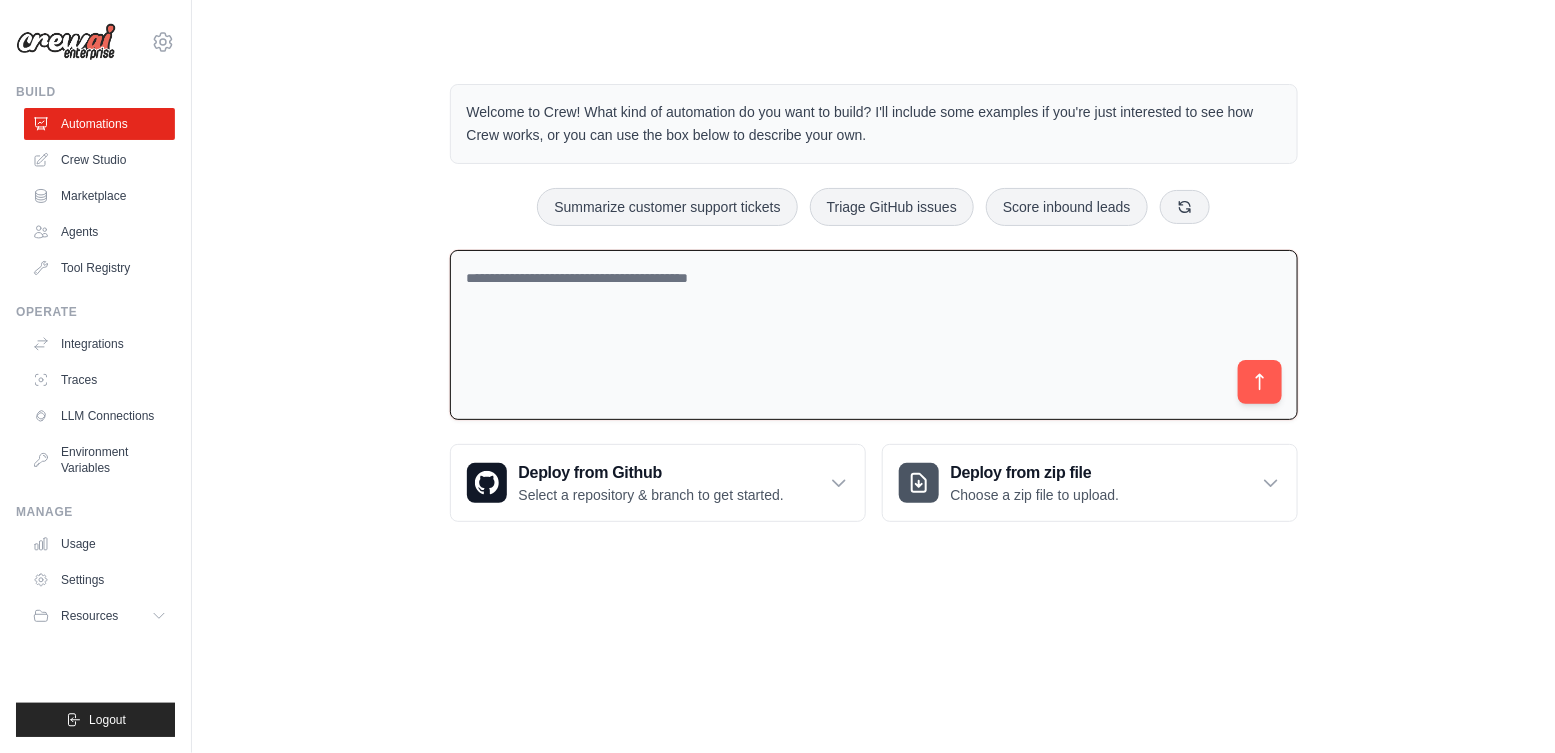 click at bounding box center [874, 335] 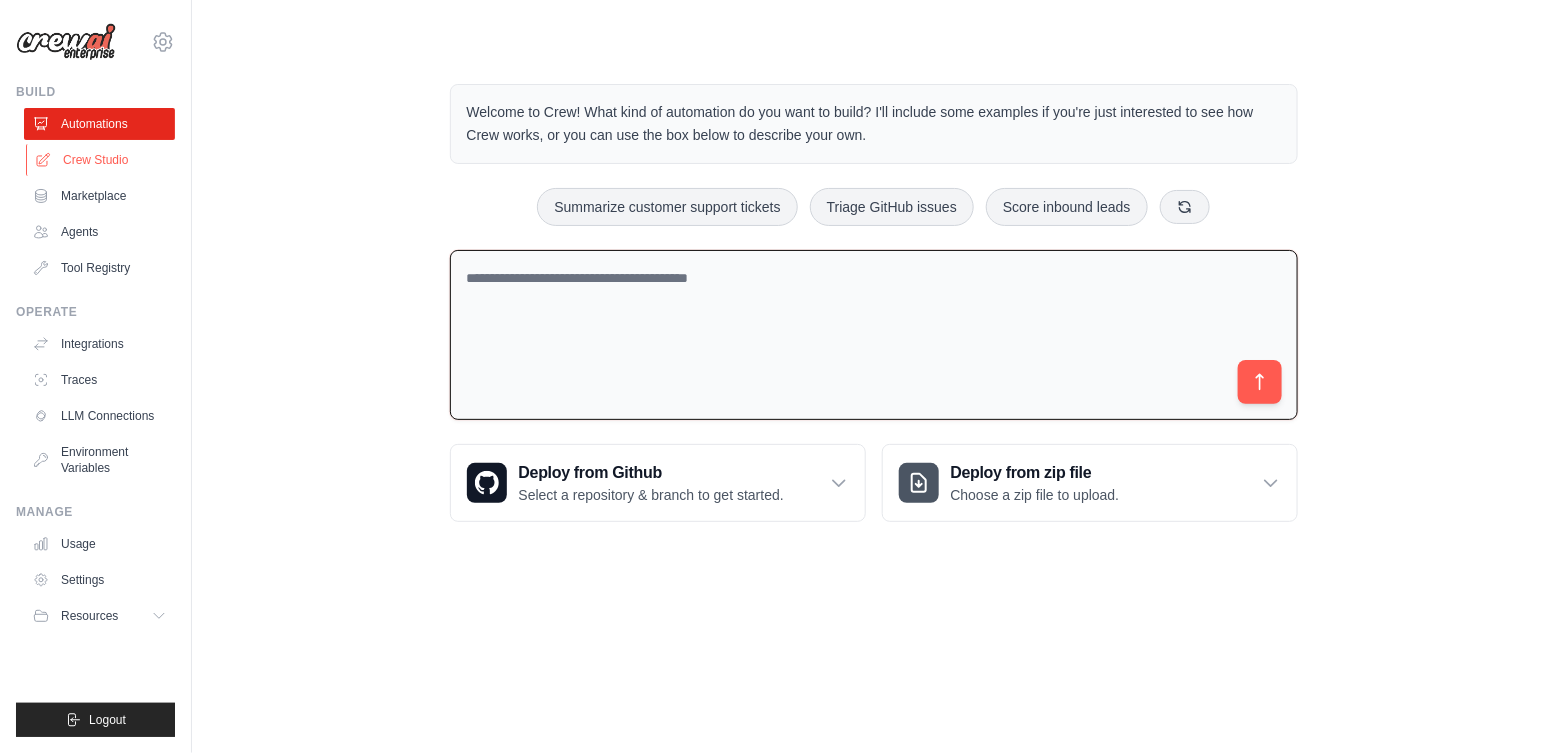 click on "Crew Studio" at bounding box center (101, 160) 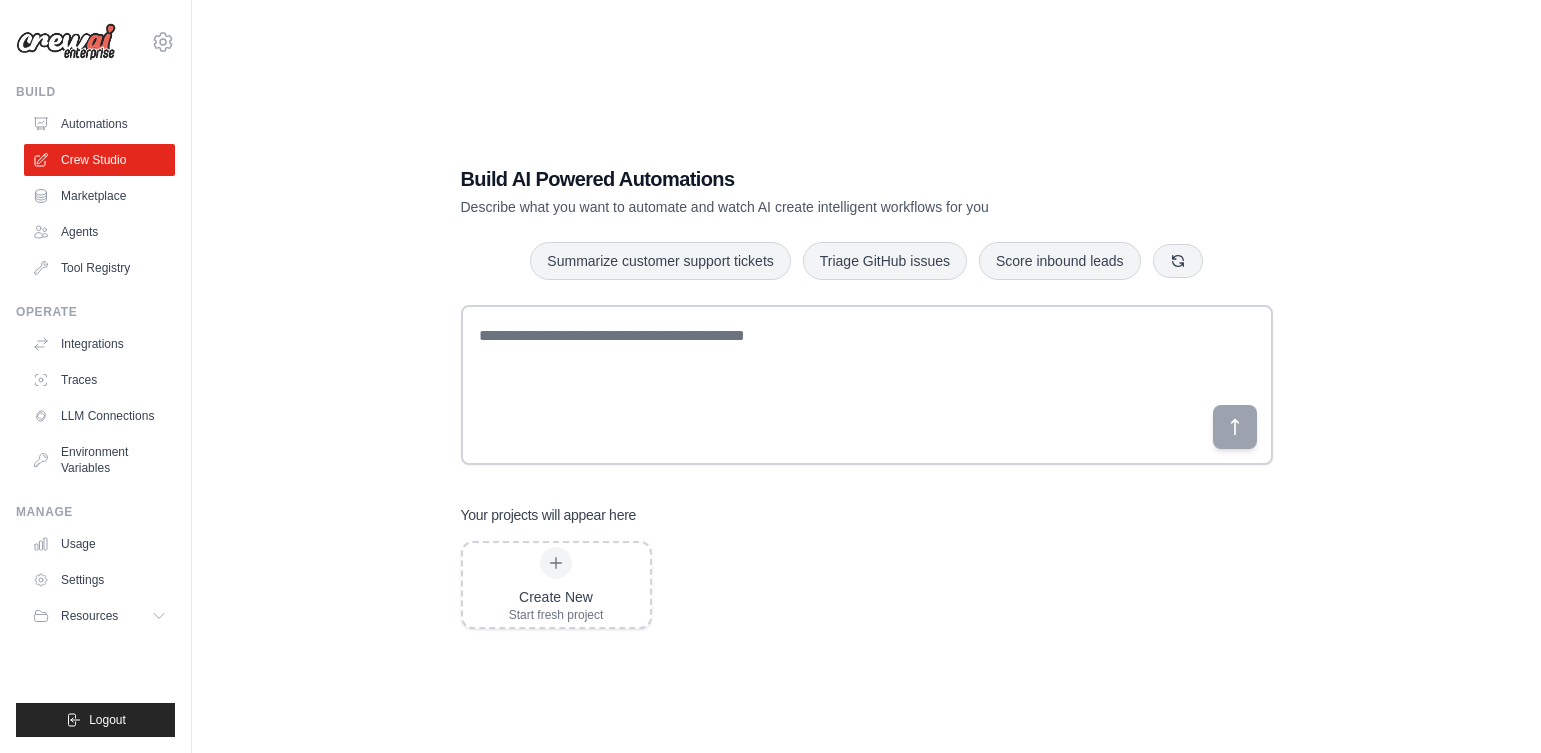 scroll, scrollTop: 0, scrollLeft: 0, axis: both 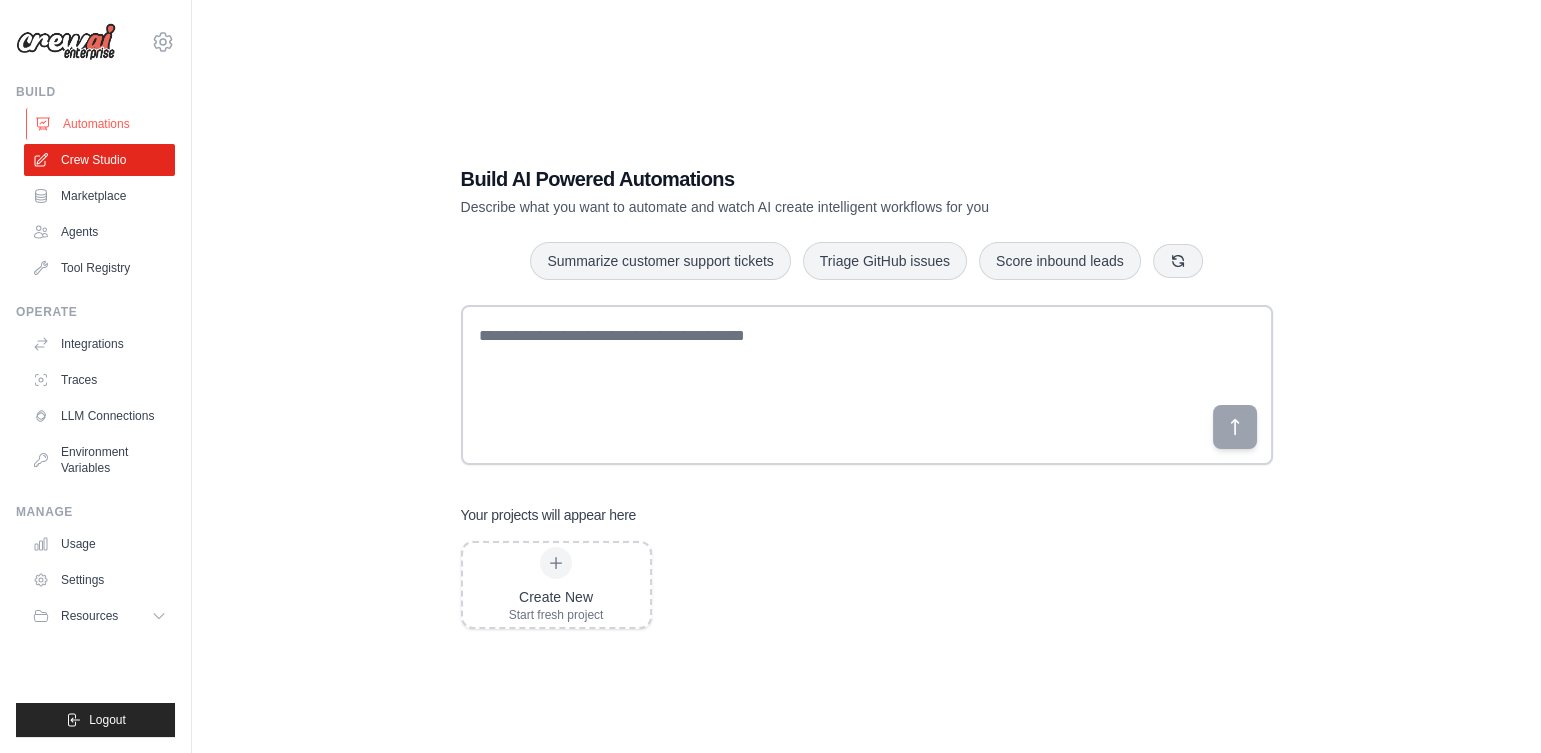click on "Automations" at bounding box center [101, 124] 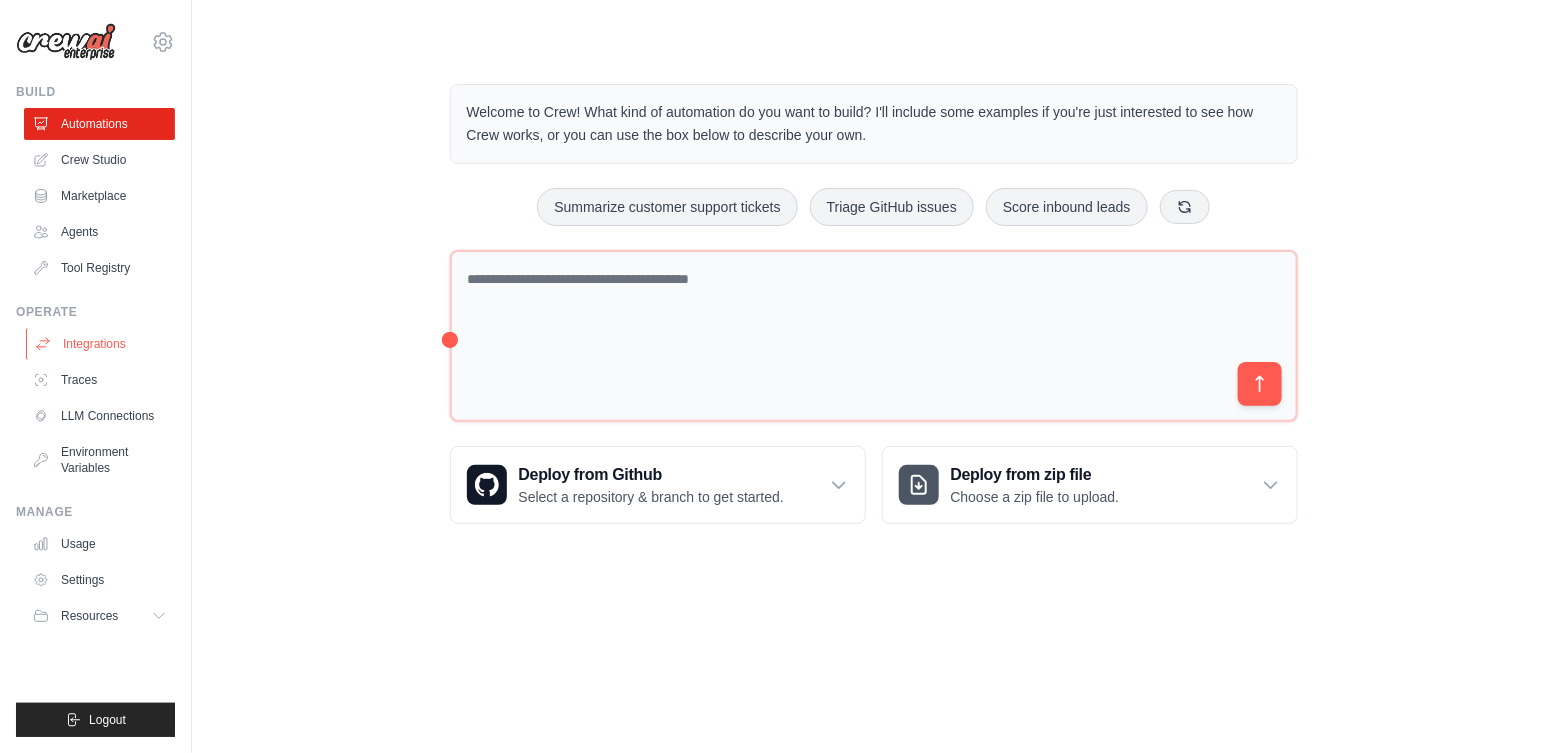 click on "Integrations" at bounding box center [101, 344] 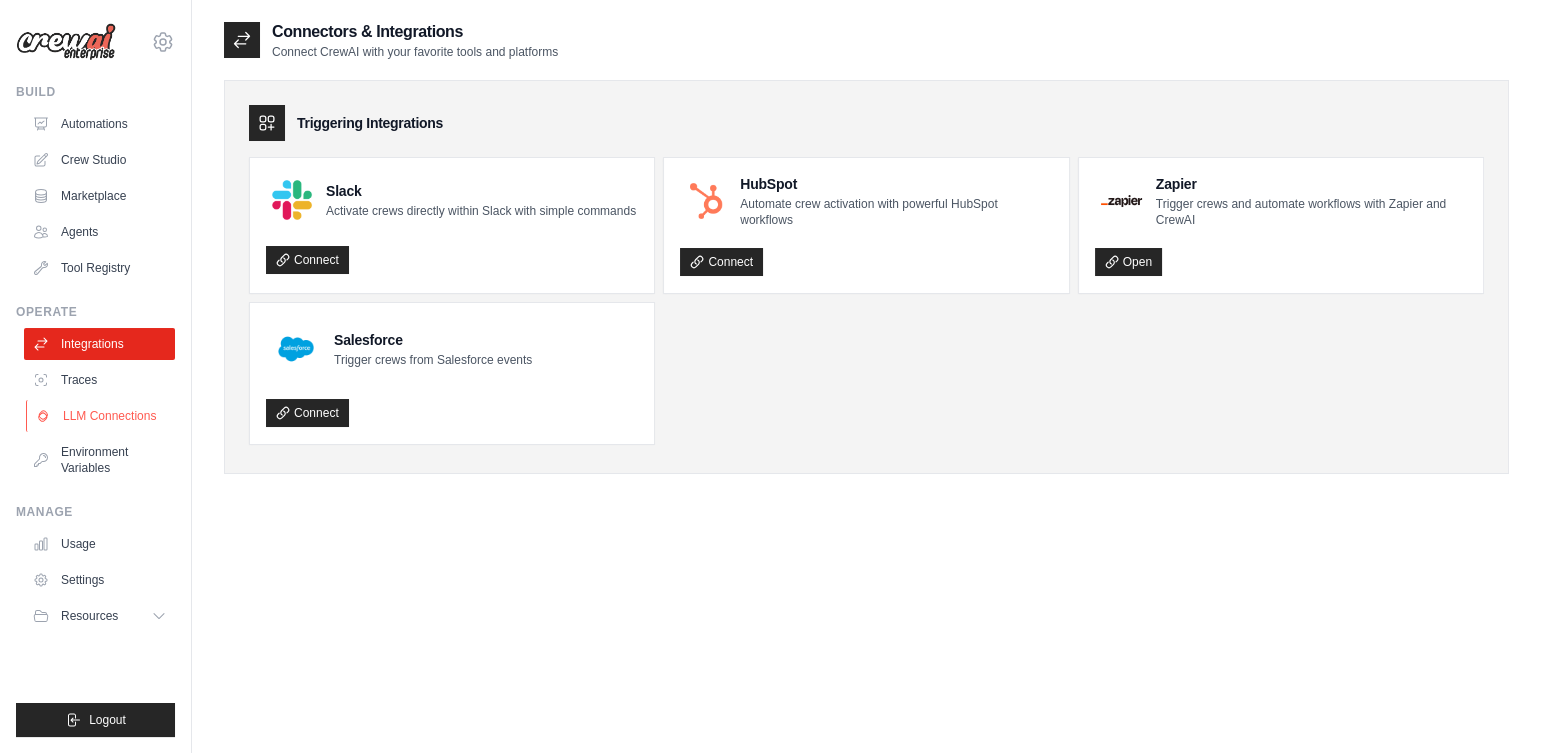 click on "LLM Connections" at bounding box center (101, 416) 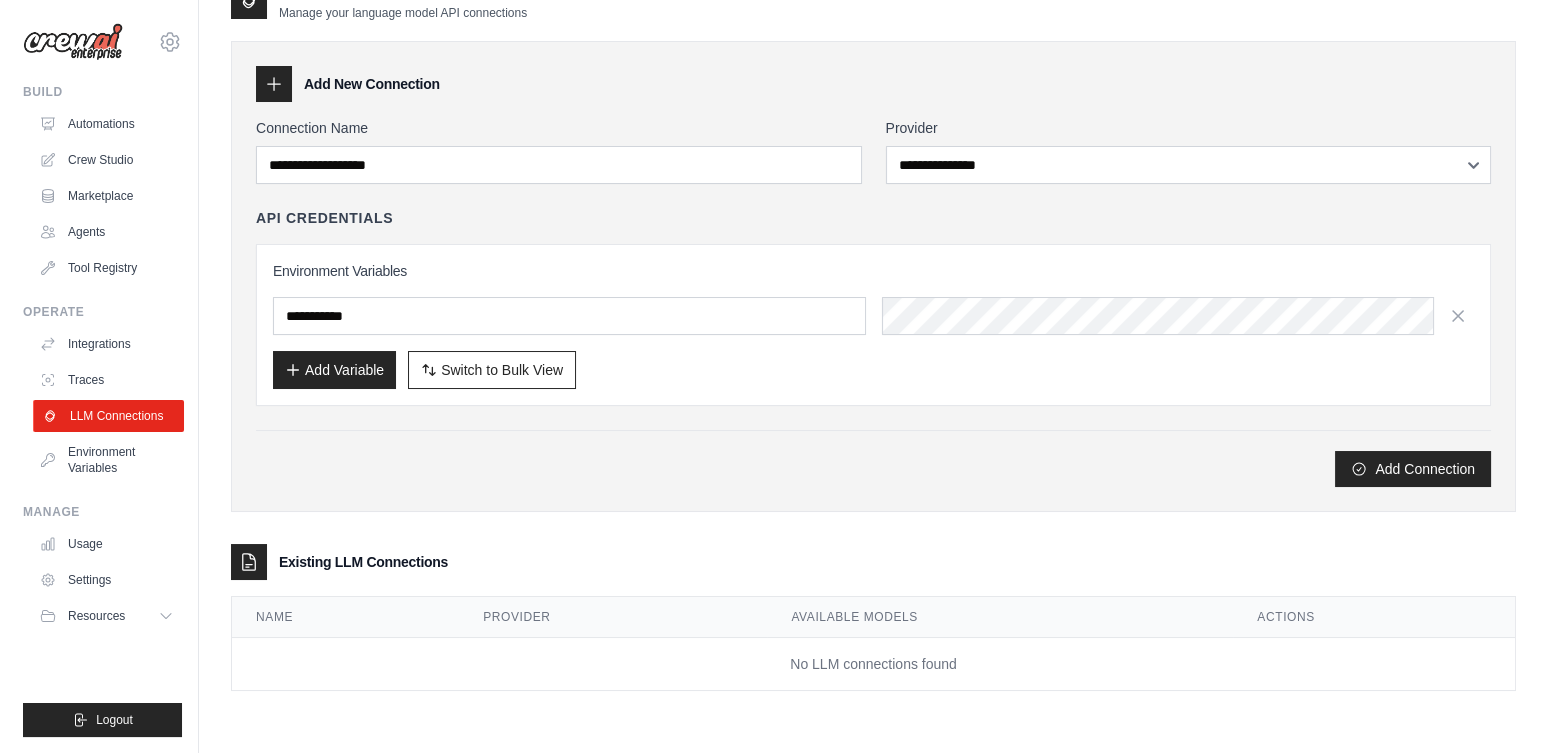 scroll, scrollTop: 0, scrollLeft: 0, axis: both 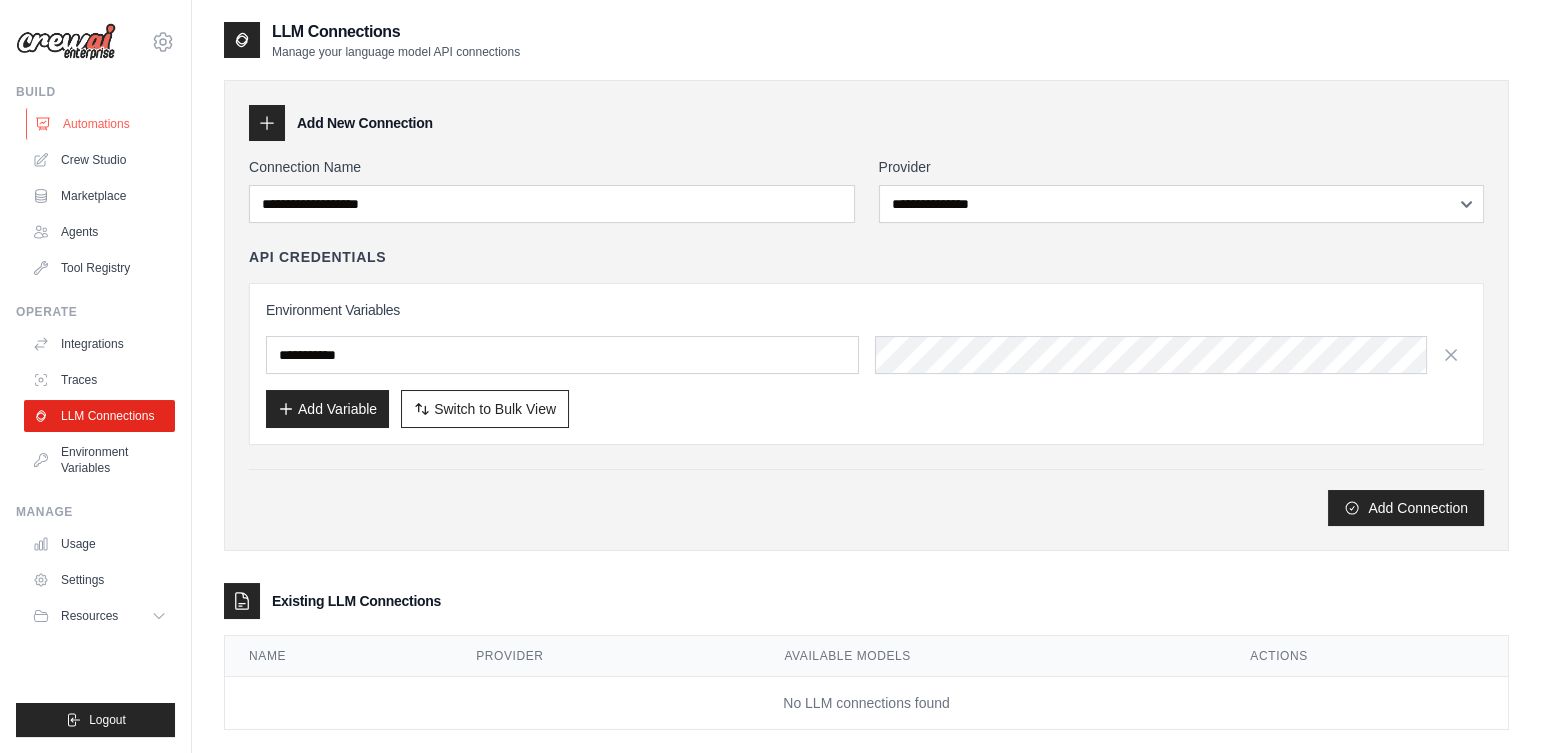 click on "Automations" at bounding box center (101, 124) 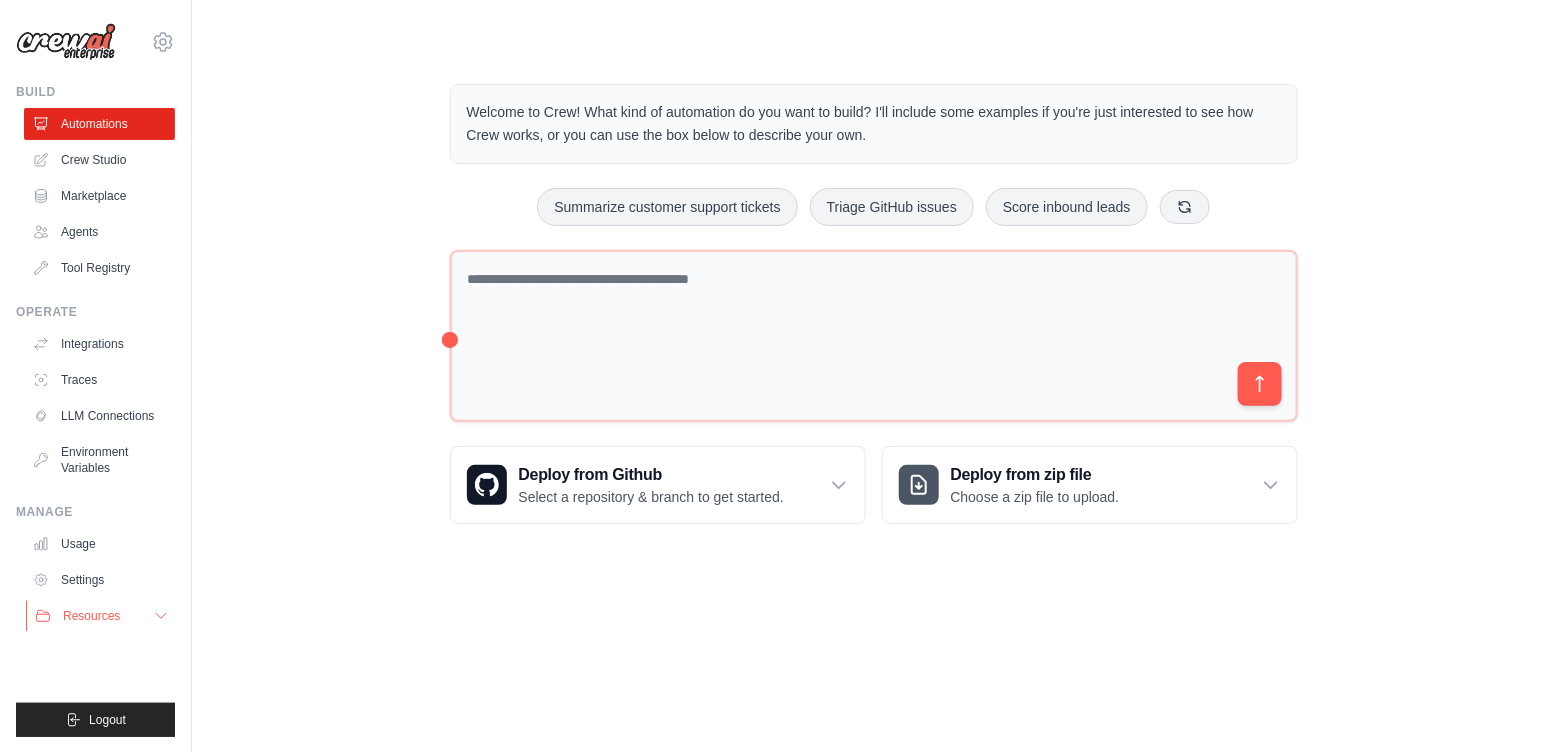 click on "Resources" at bounding box center (101, 616) 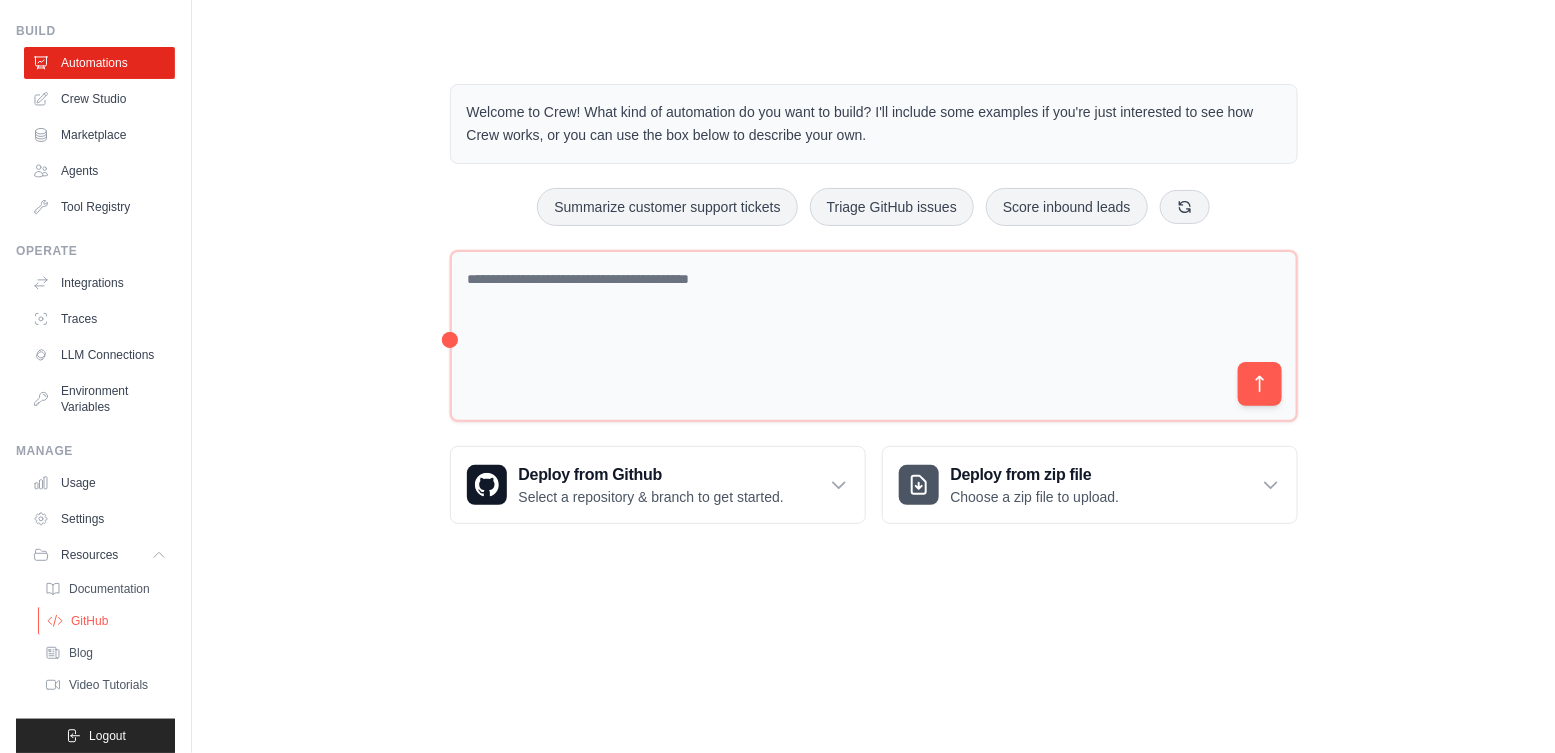scroll, scrollTop: 91, scrollLeft: 0, axis: vertical 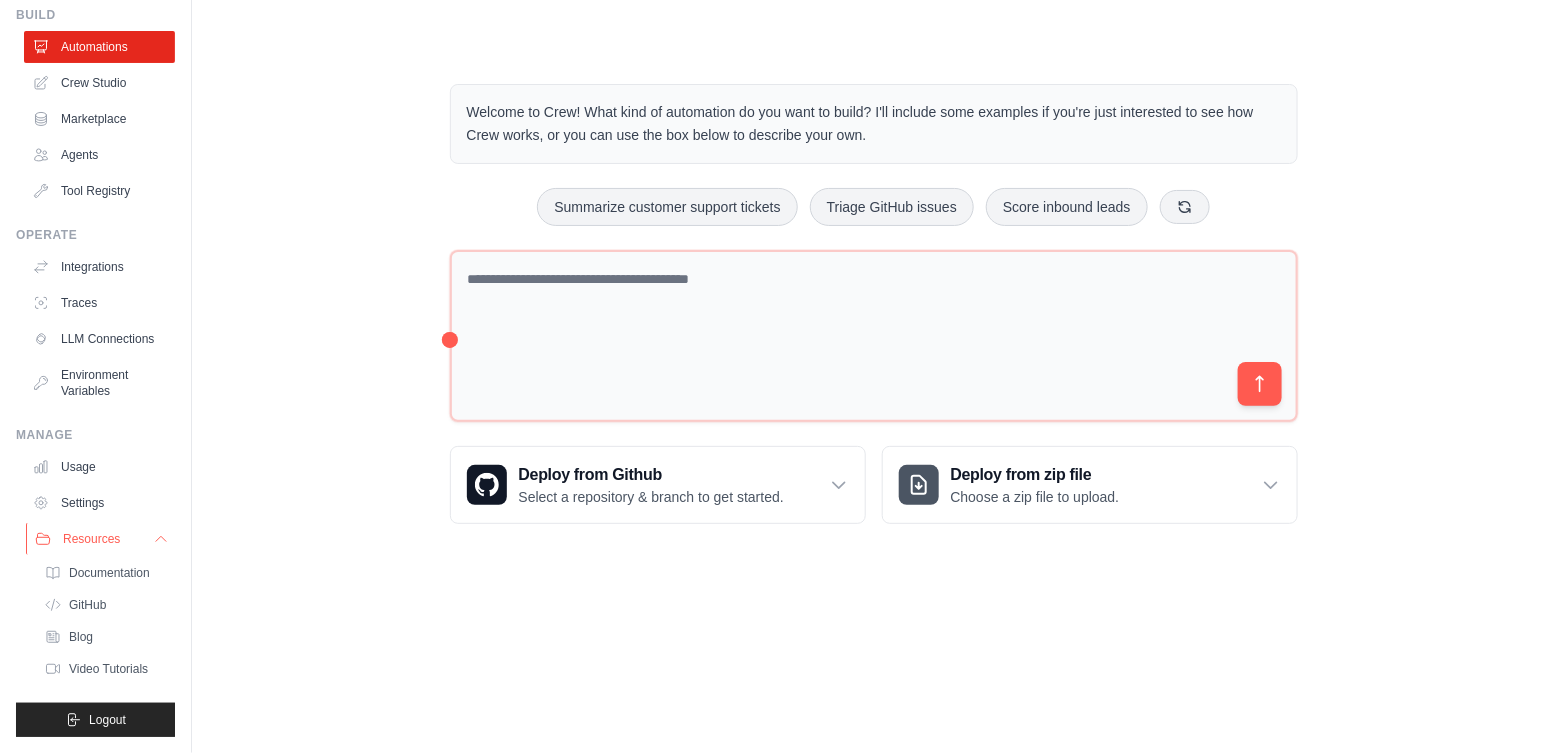 click on "Resources" at bounding box center (101, 539) 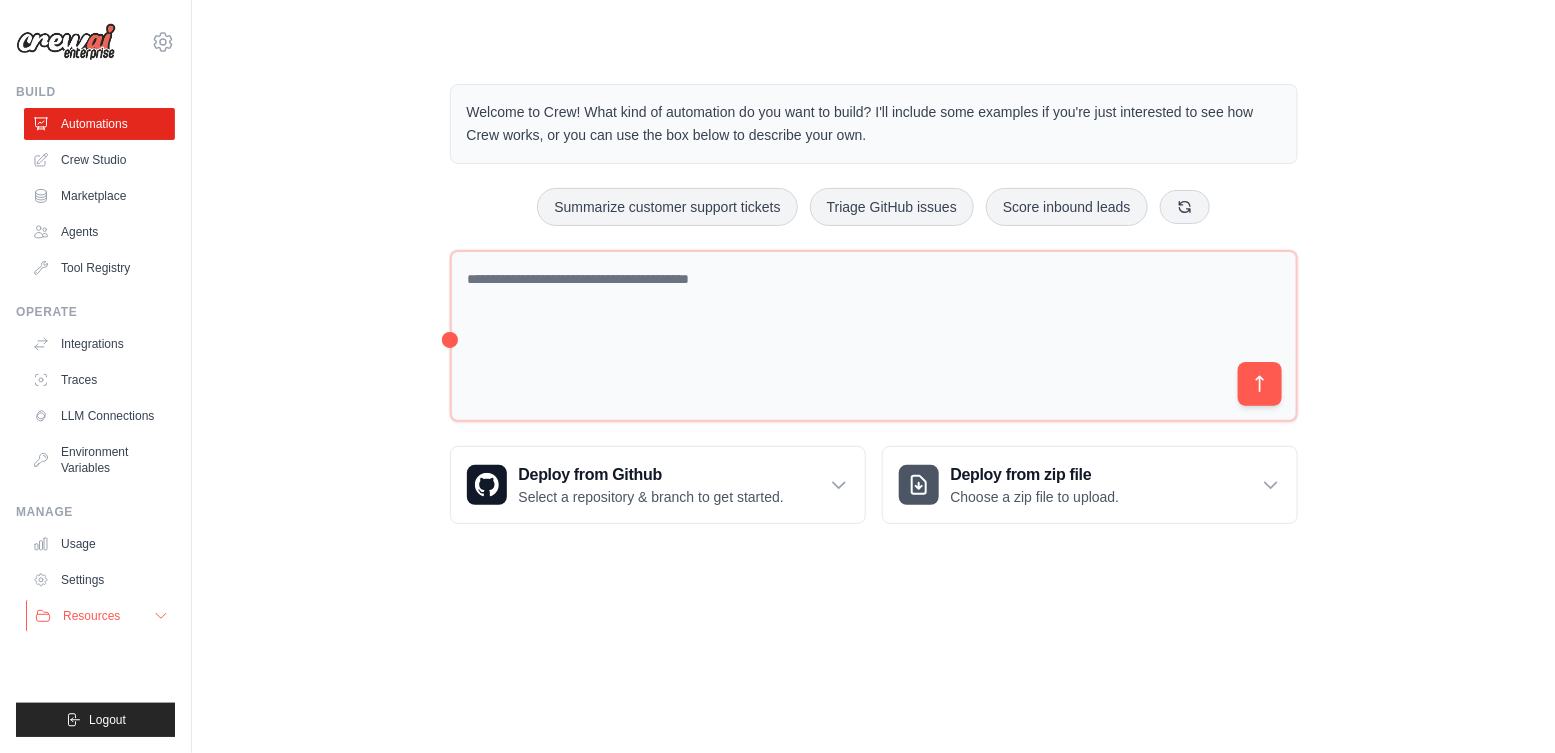 scroll, scrollTop: 0, scrollLeft: 0, axis: both 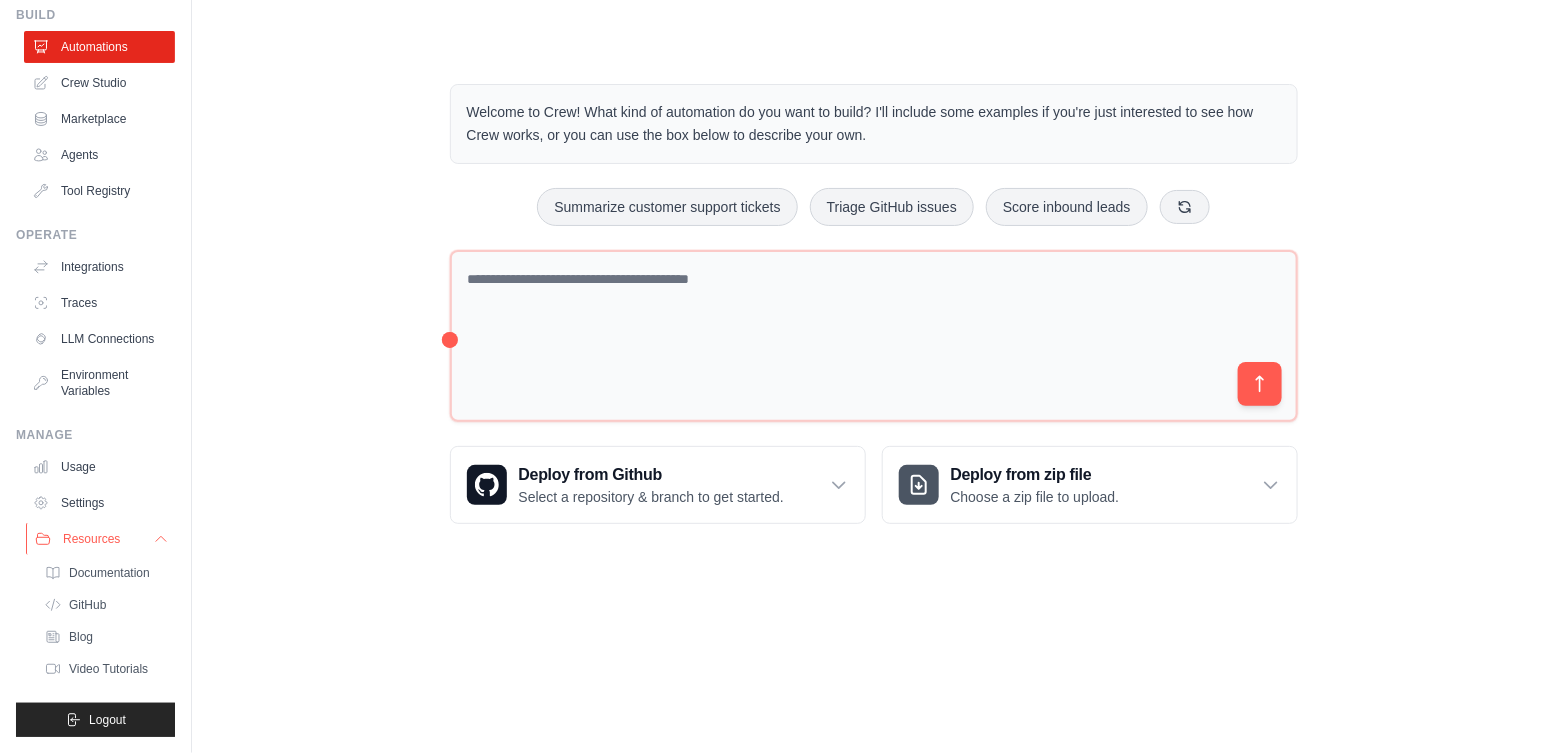 click 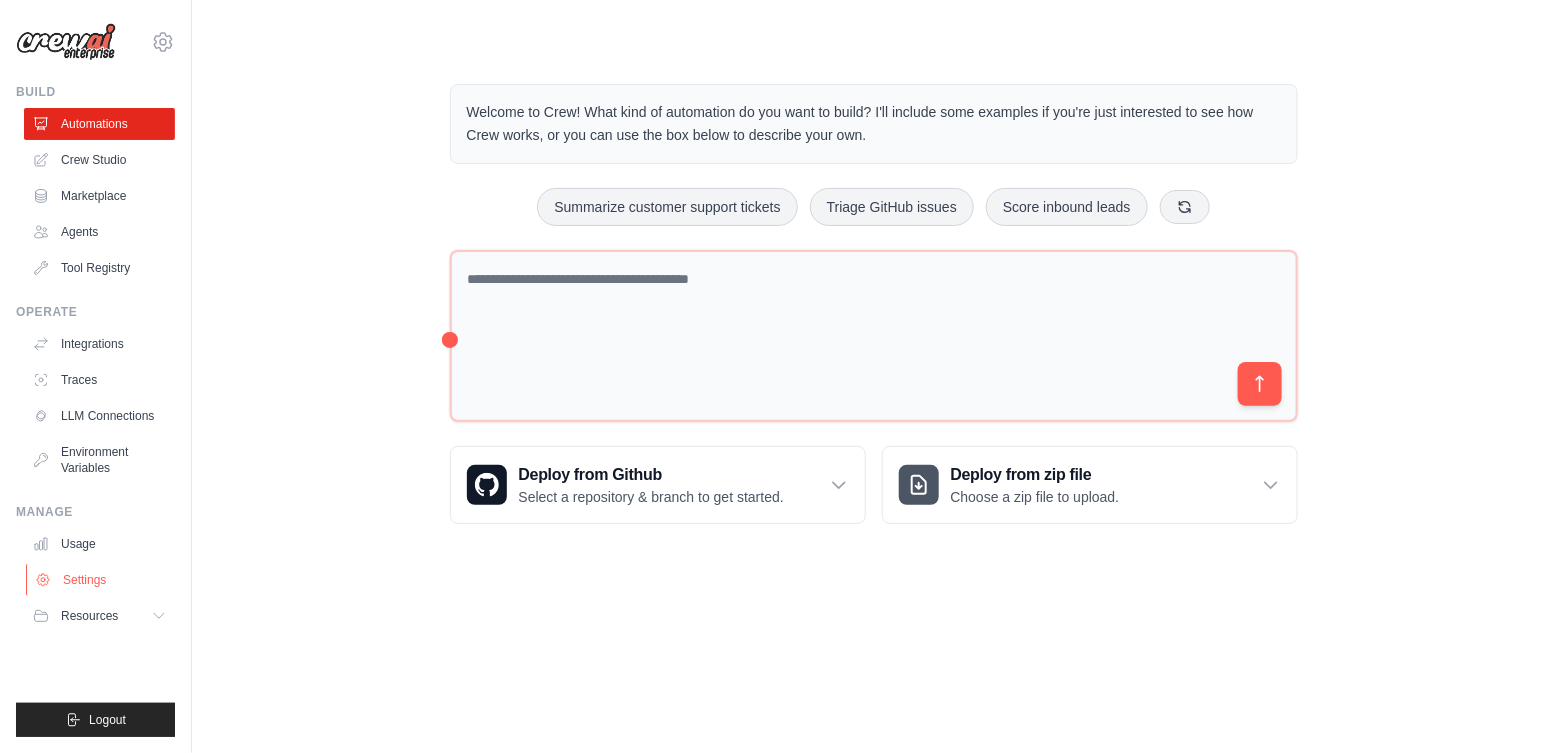 type 